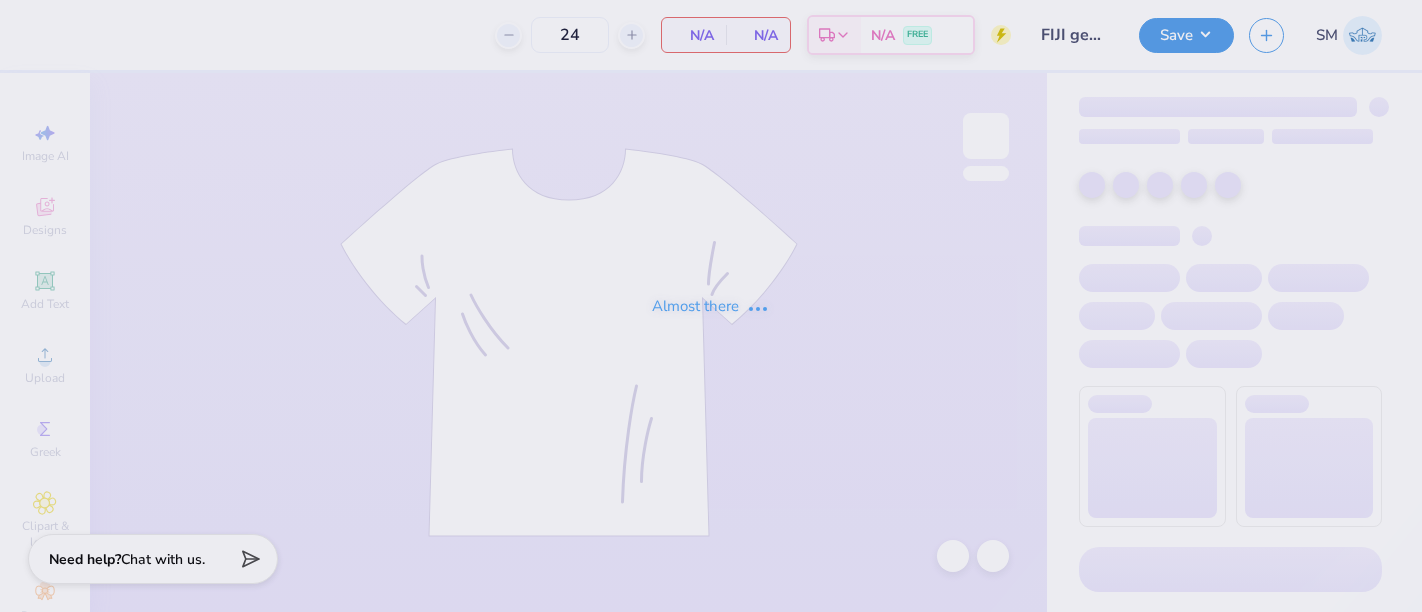 scroll, scrollTop: 0, scrollLeft: 0, axis: both 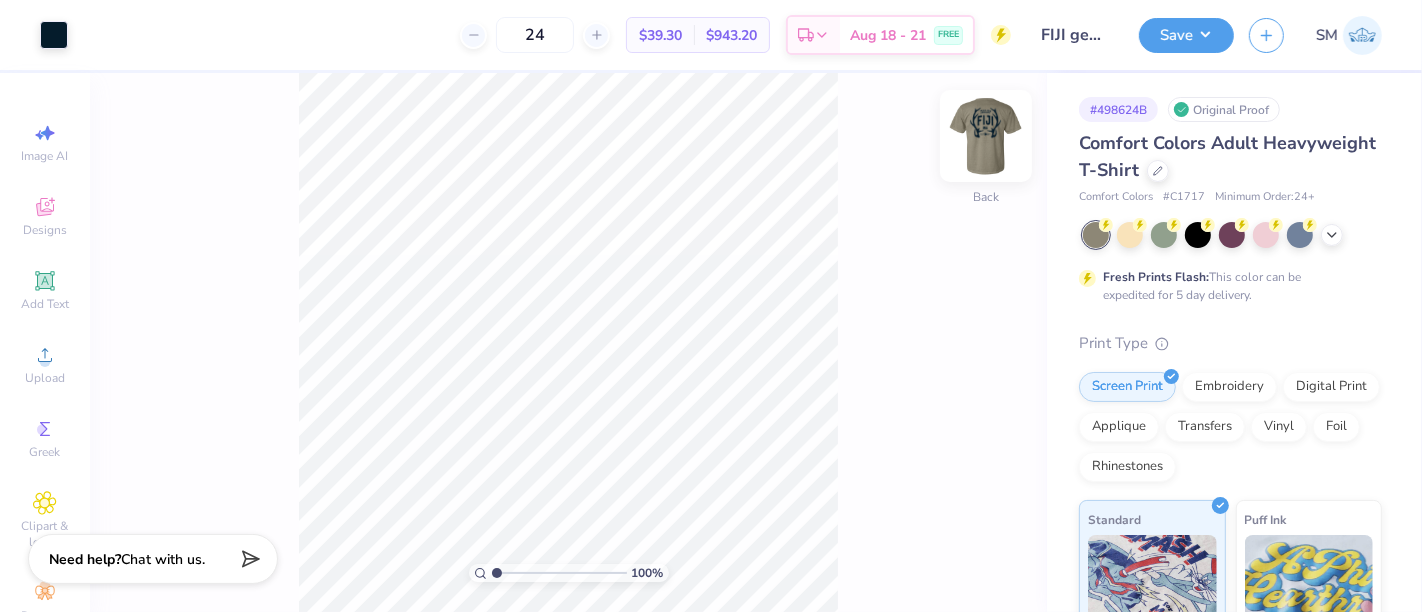 click at bounding box center [986, 136] 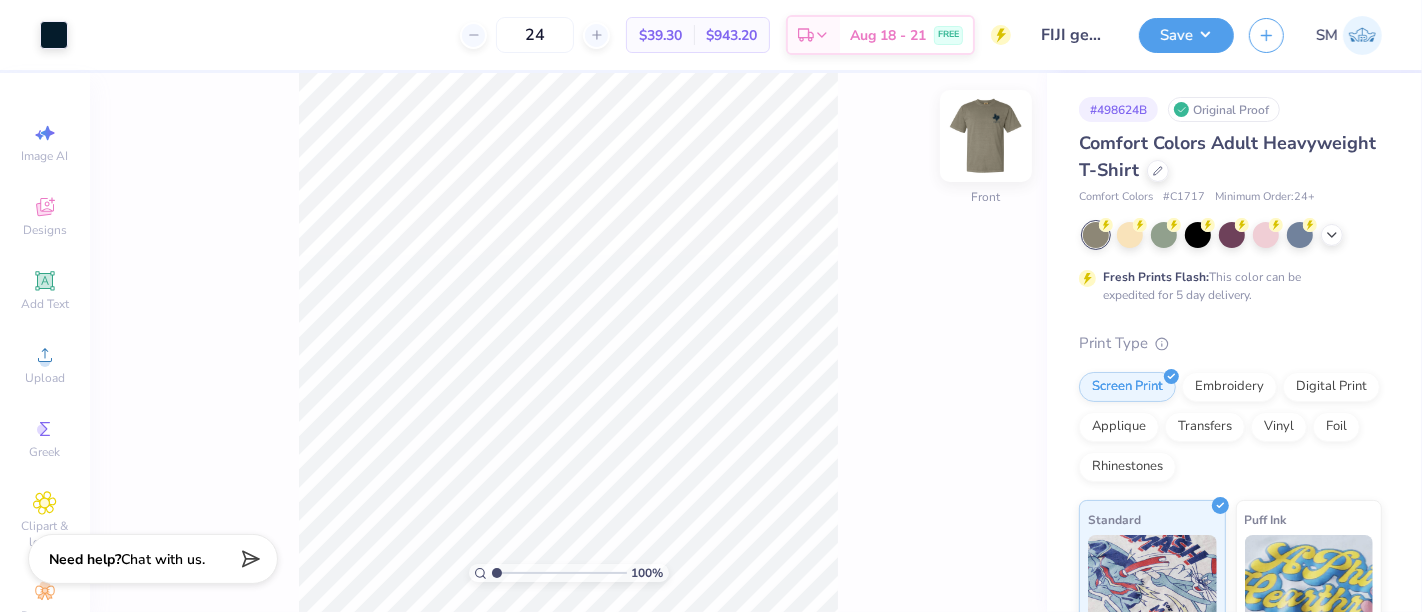 click at bounding box center (986, 136) 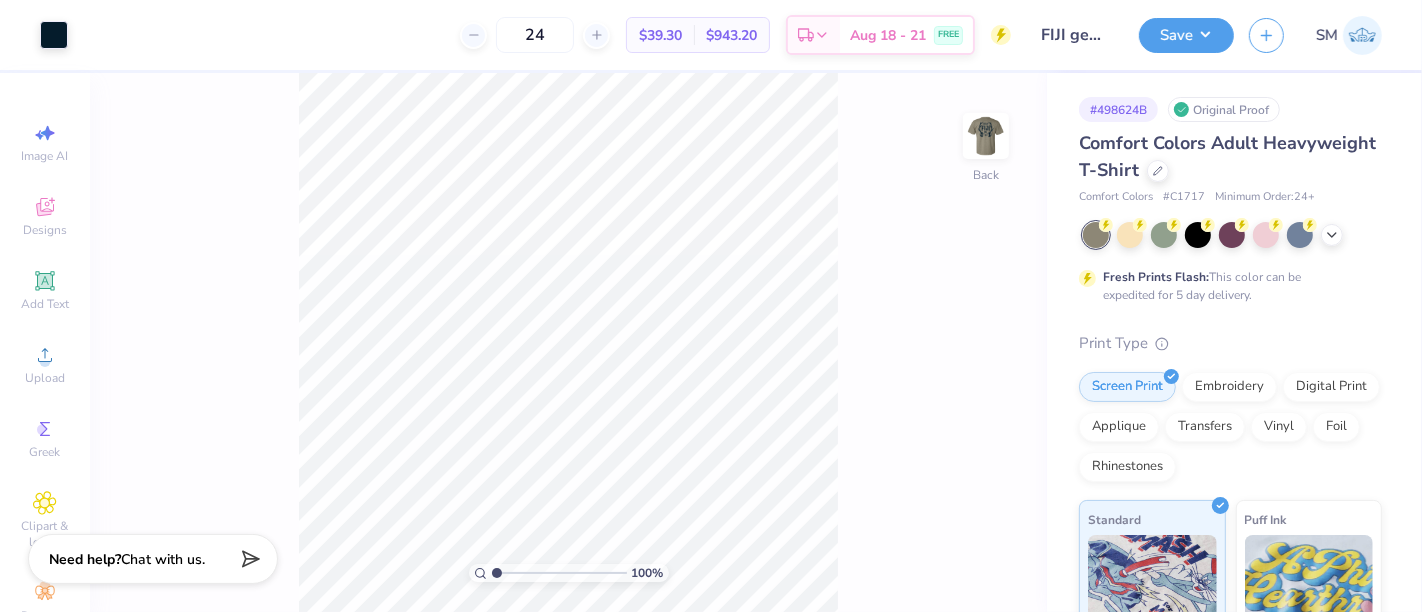 drag, startPoint x: 32, startPoint y: 292, endPoint x: 209, endPoint y: 323, distance: 179.69418 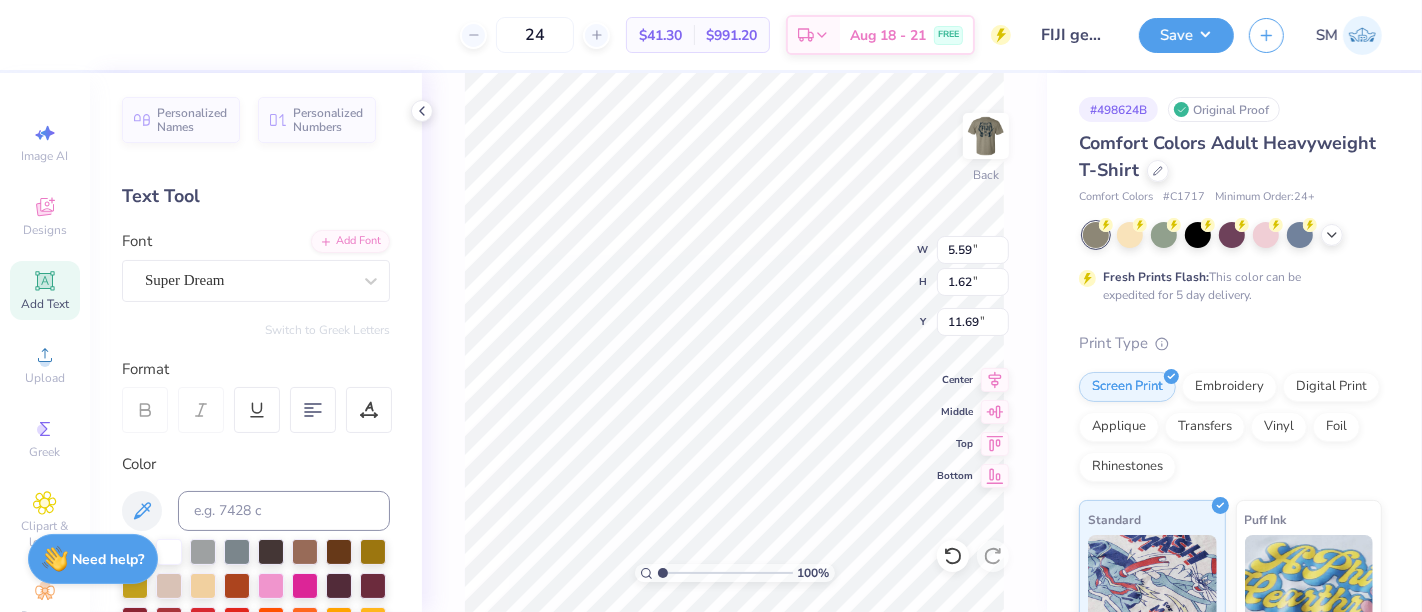 scroll, scrollTop: 18, scrollLeft: 2, axis: both 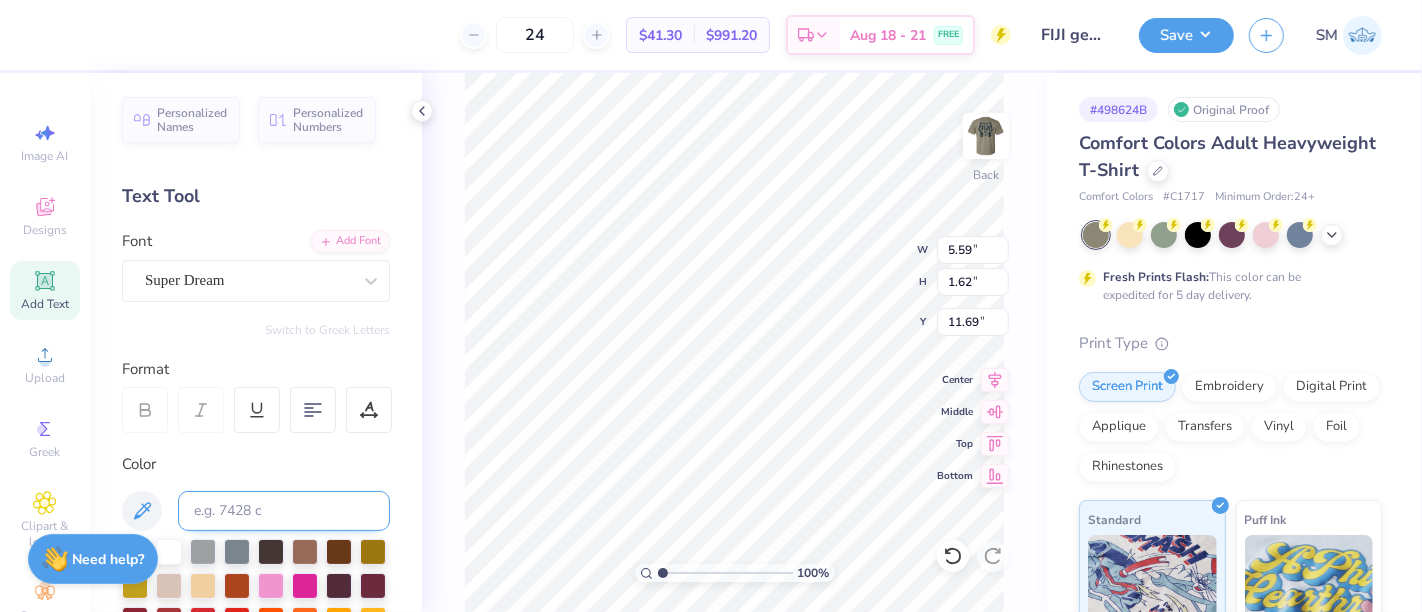 type on "TM" 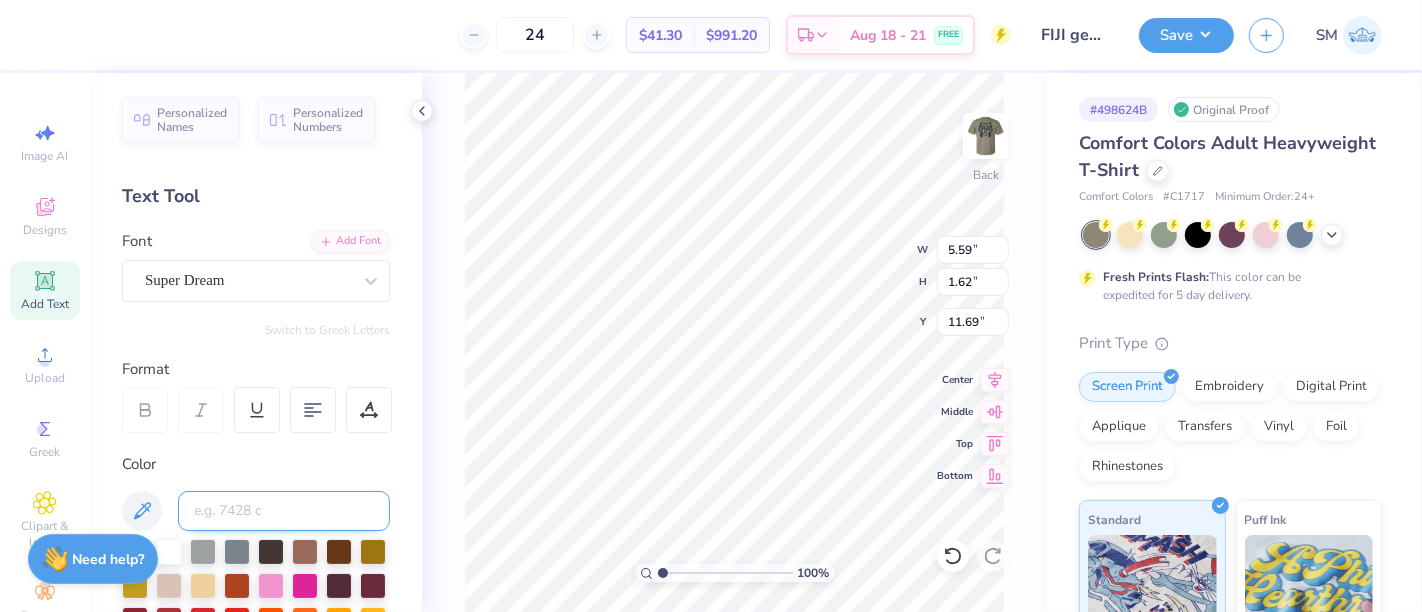 click at bounding box center (284, 511) 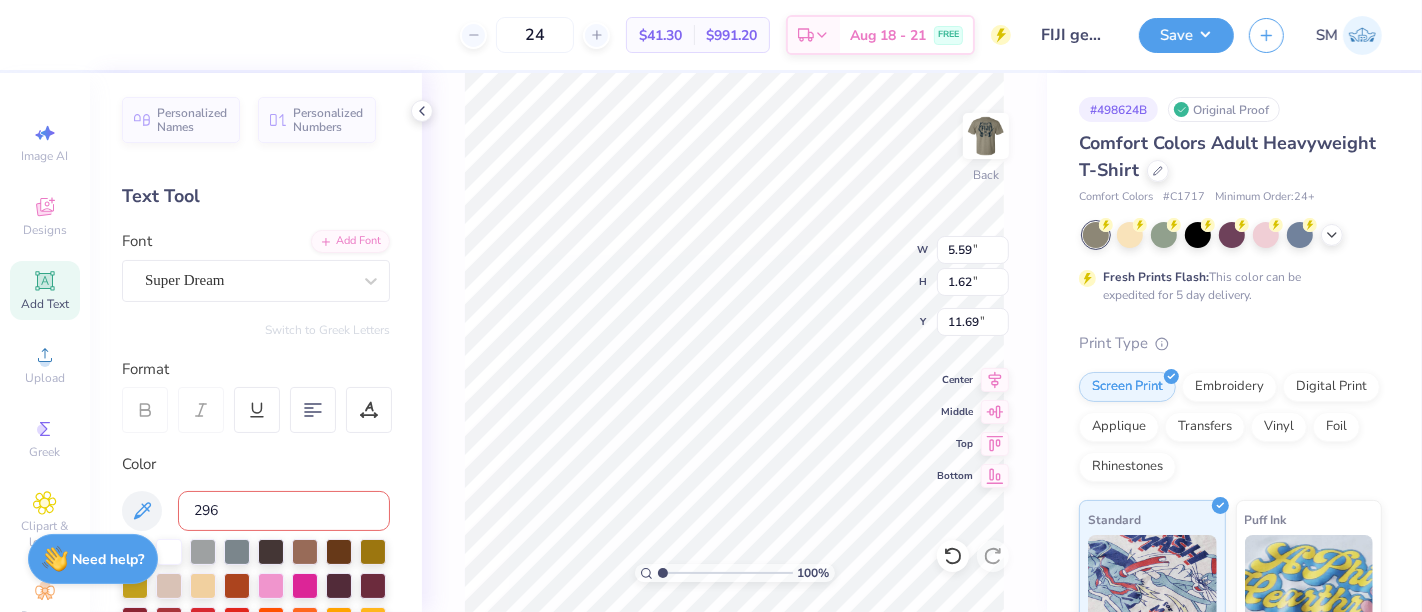 type on "[NUMBER] c" 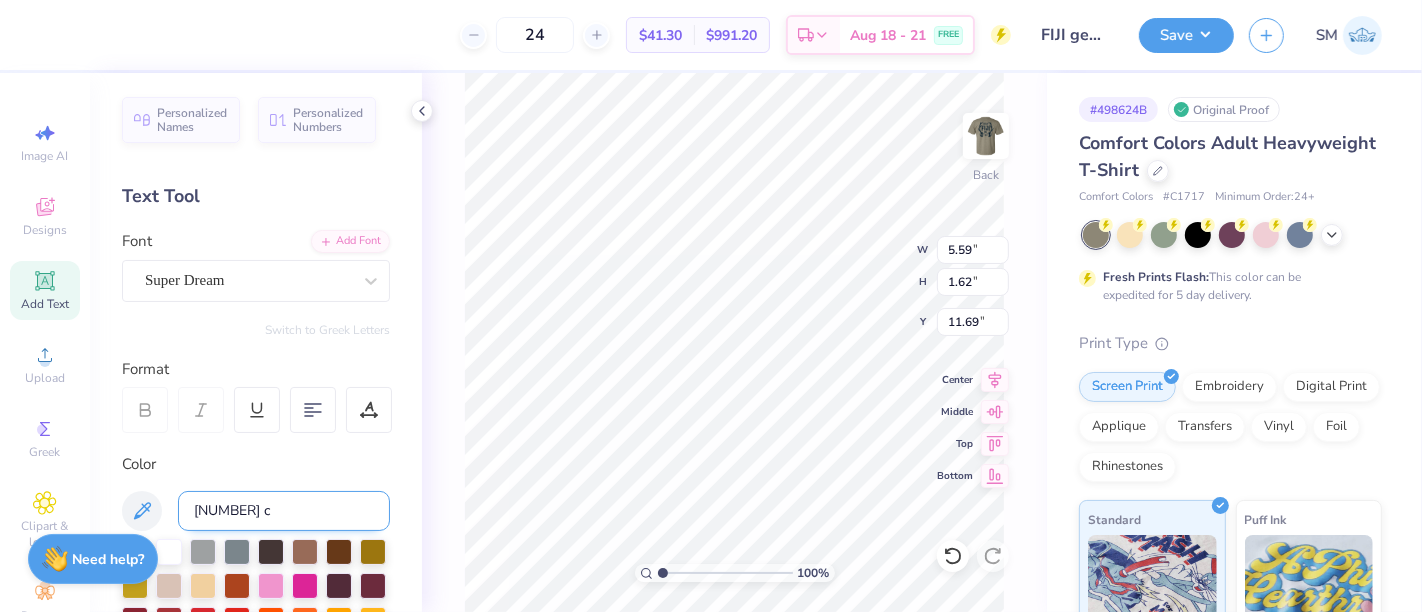 type 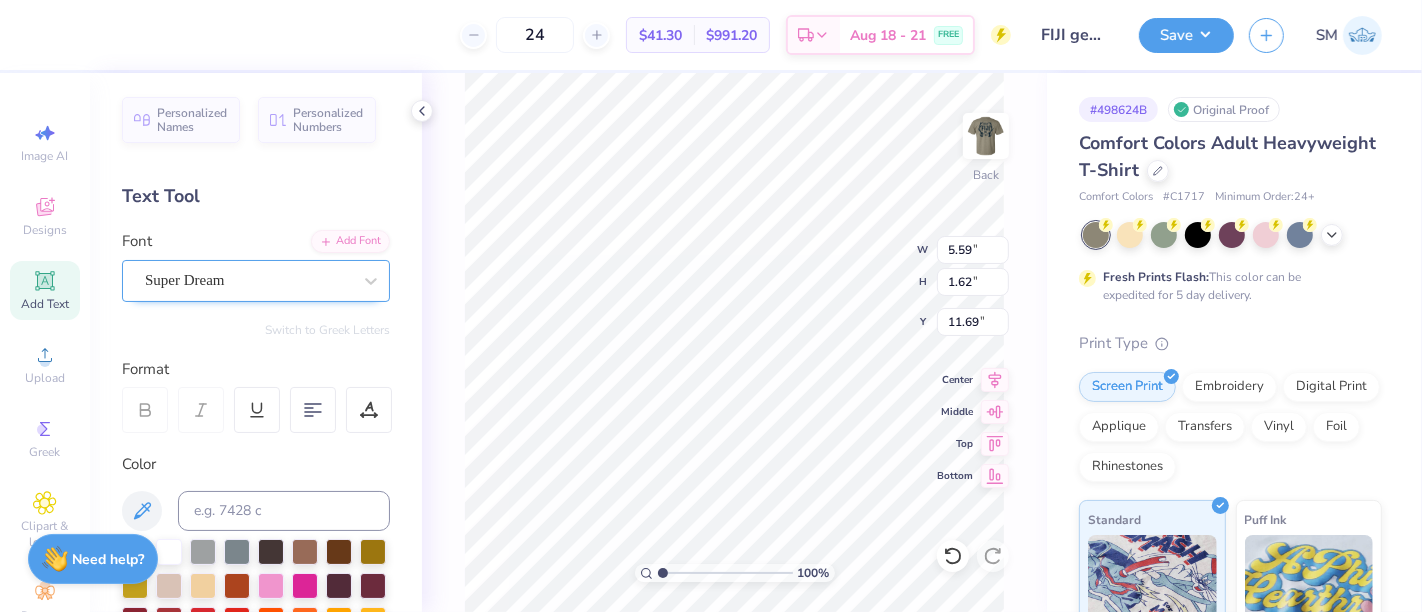 click on "Super Dream" at bounding box center (248, 280) 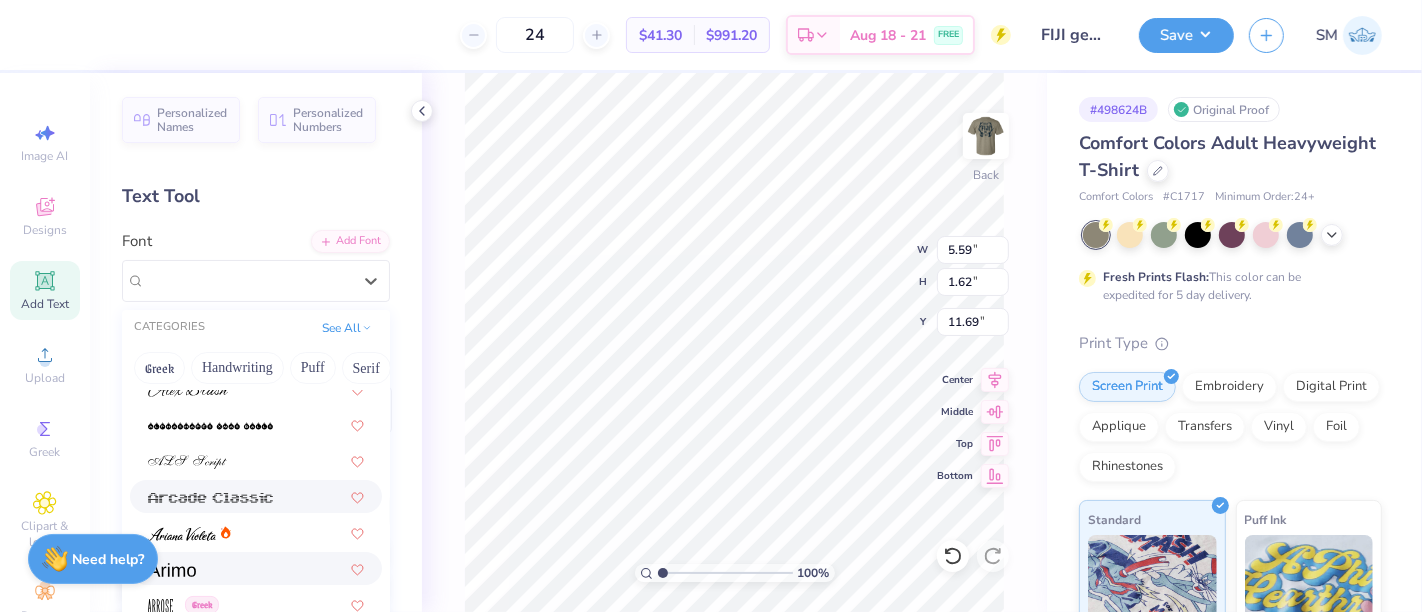 scroll, scrollTop: 592, scrollLeft: 0, axis: vertical 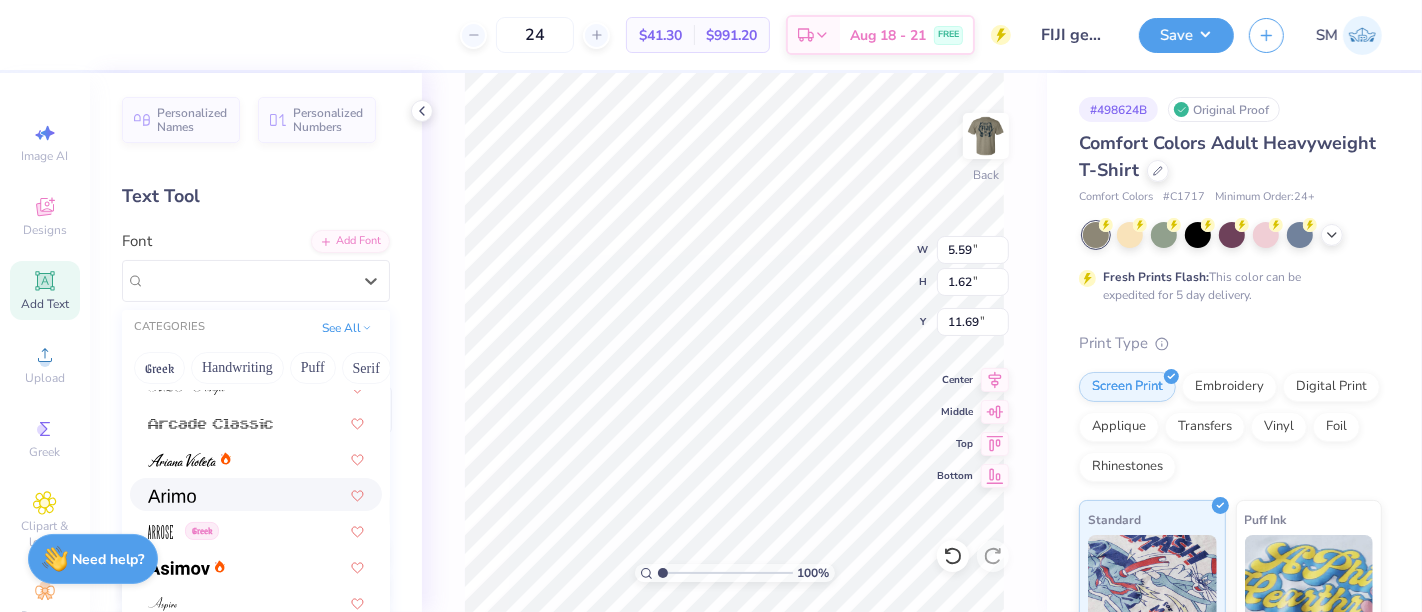 click at bounding box center [256, 494] 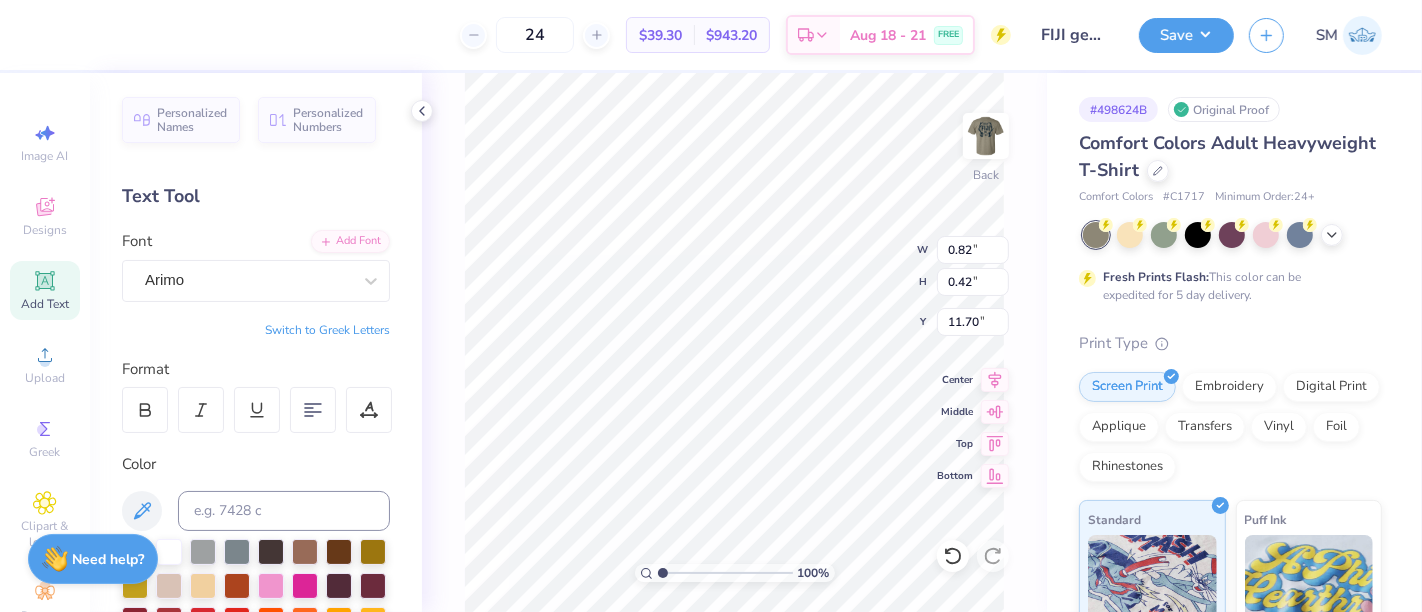 type on "0.82" 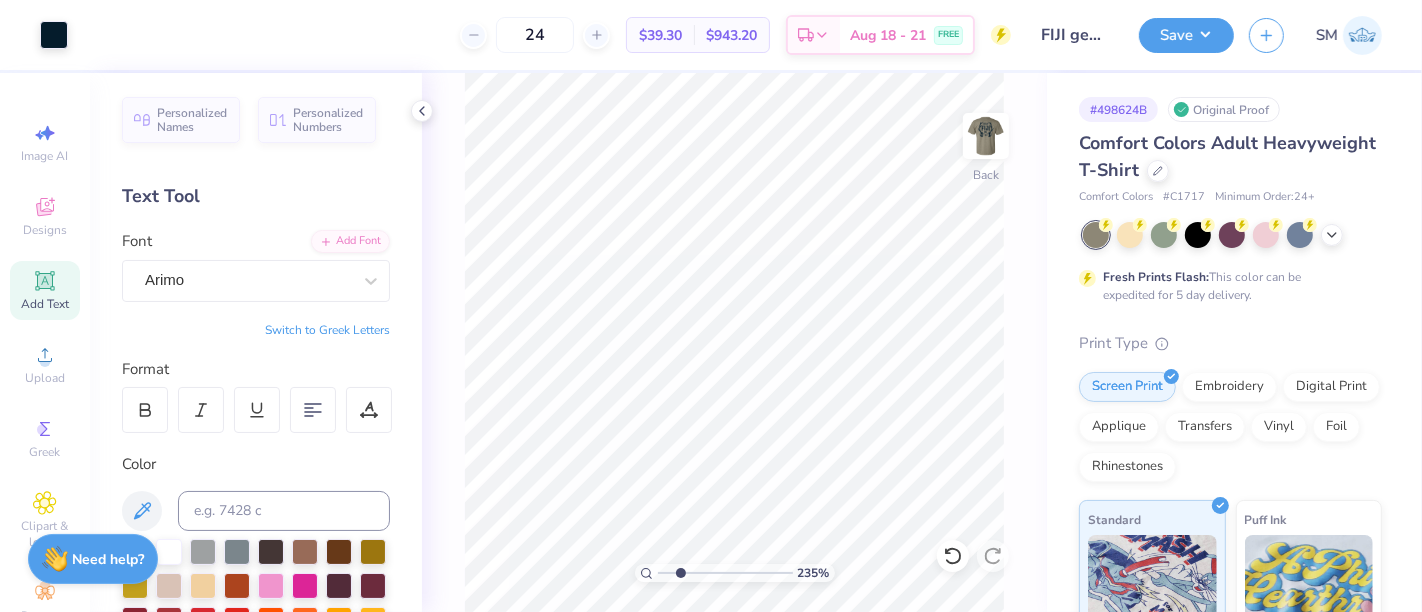drag, startPoint x: 661, startPoint y: 569, endPoint x: 687, endPoint y: 565, distance: 26.305893 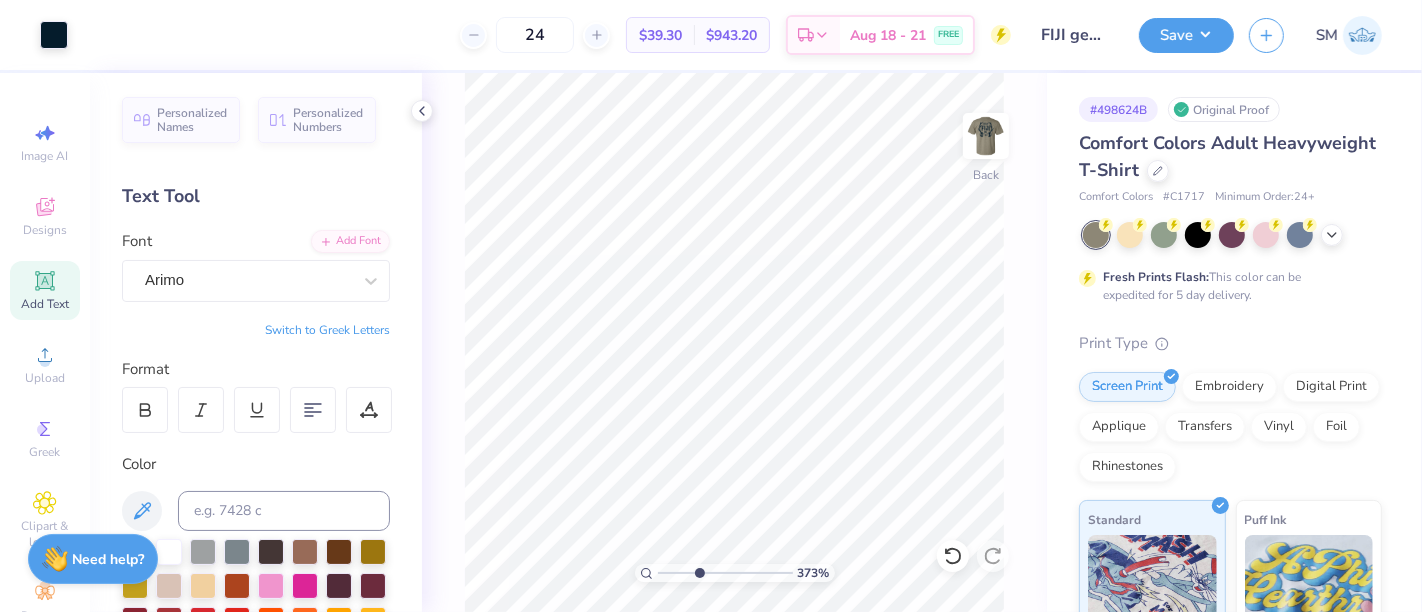 drag, startPoint x: 688, startPoint y: 572, endPoint x: 700, endPoint y: 574, distance: 12.165525 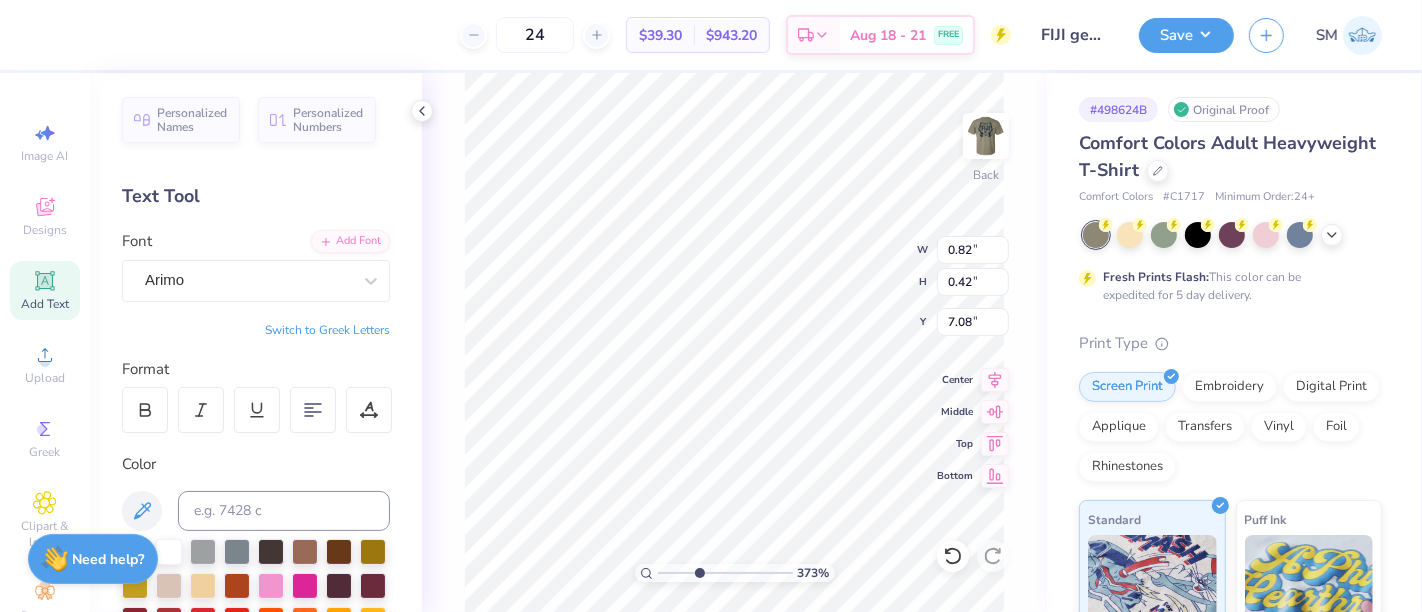 type on "7.08" 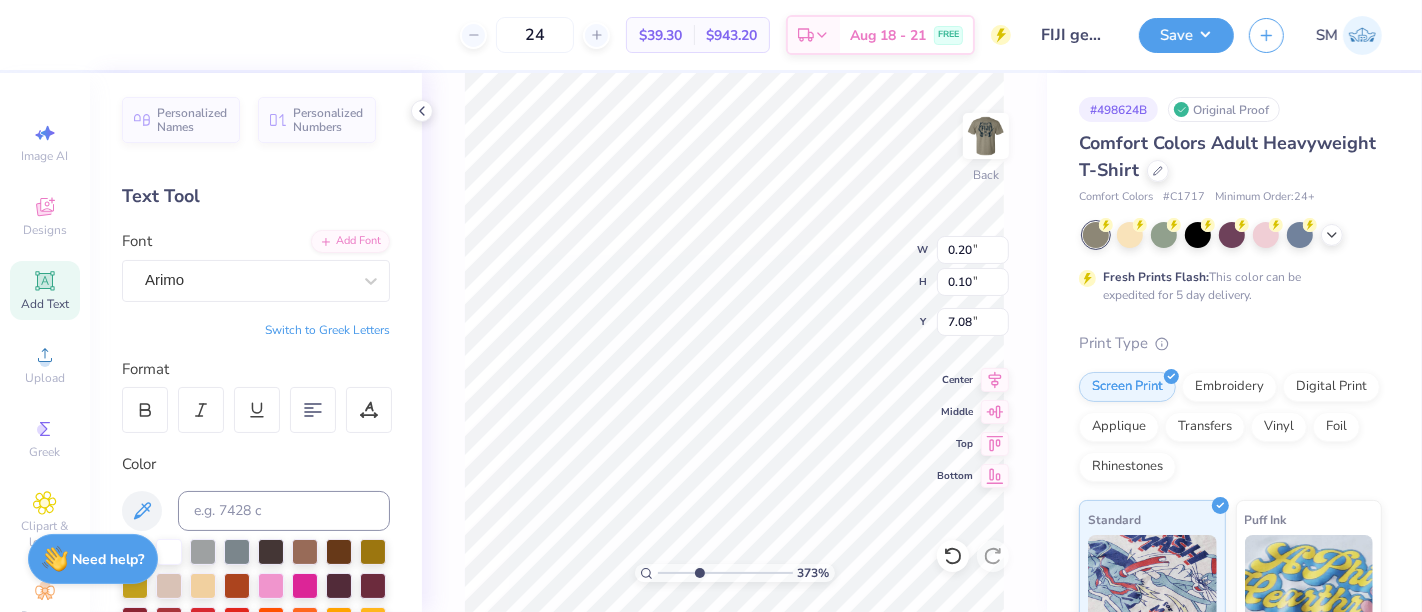 type on "0.20" 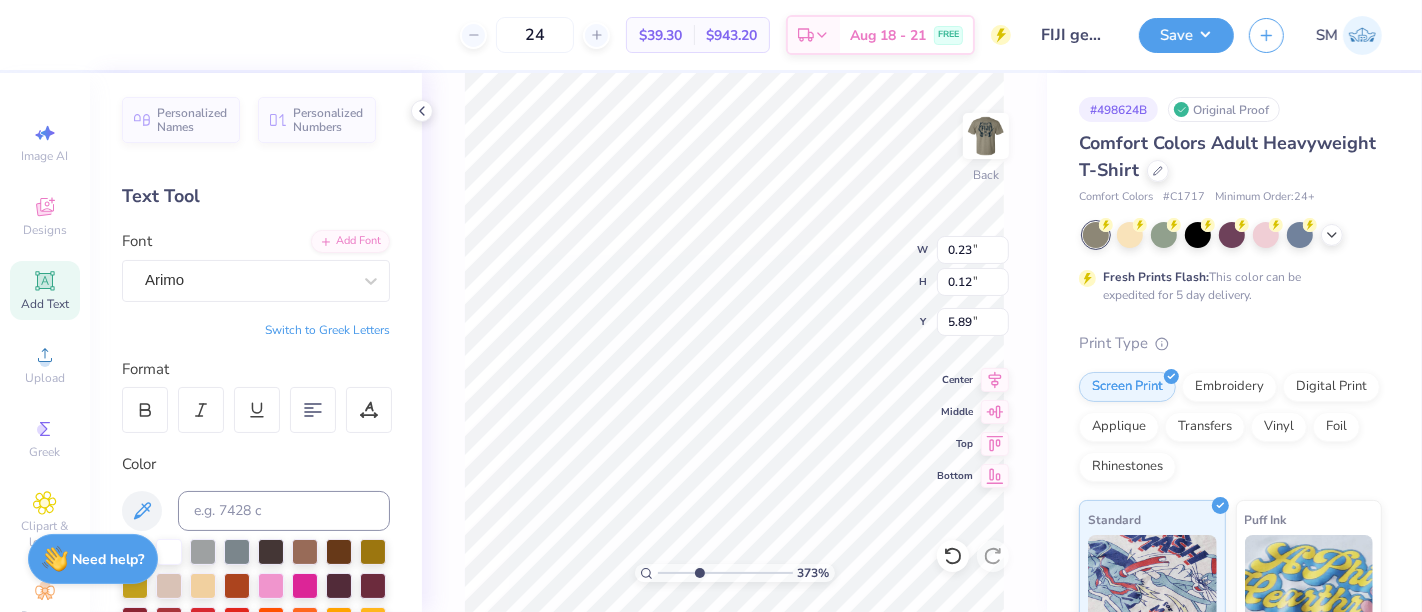 type on "5.89" 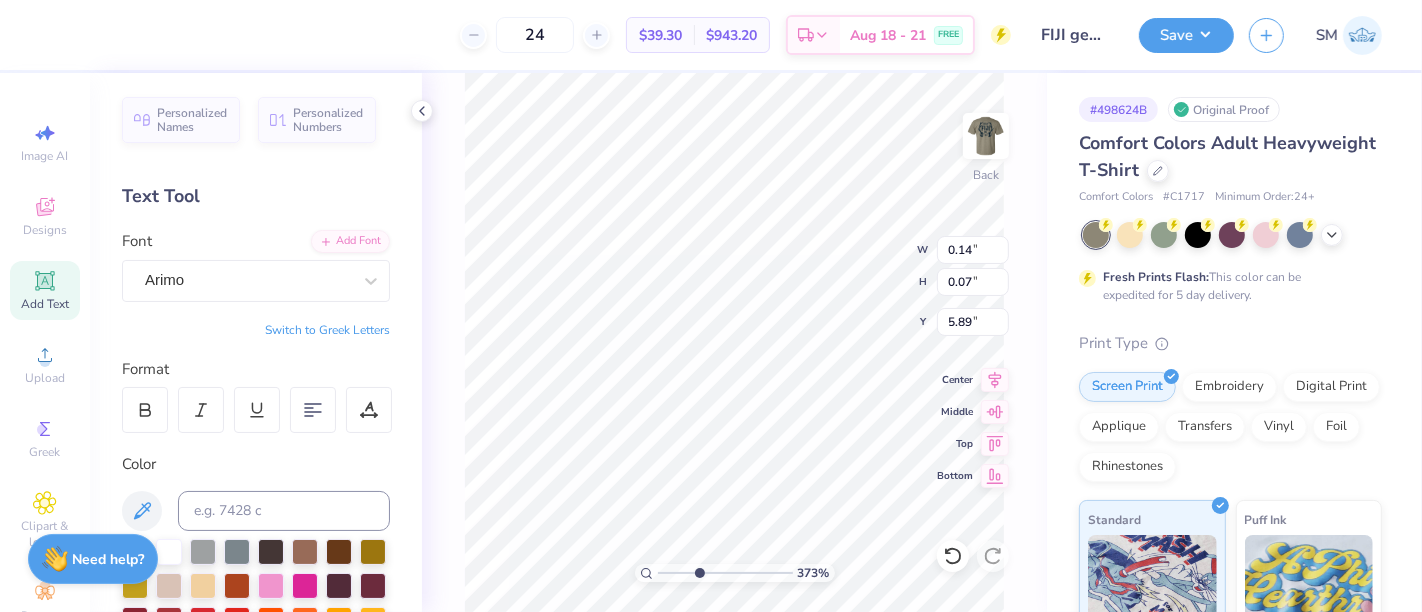type on "0.14" 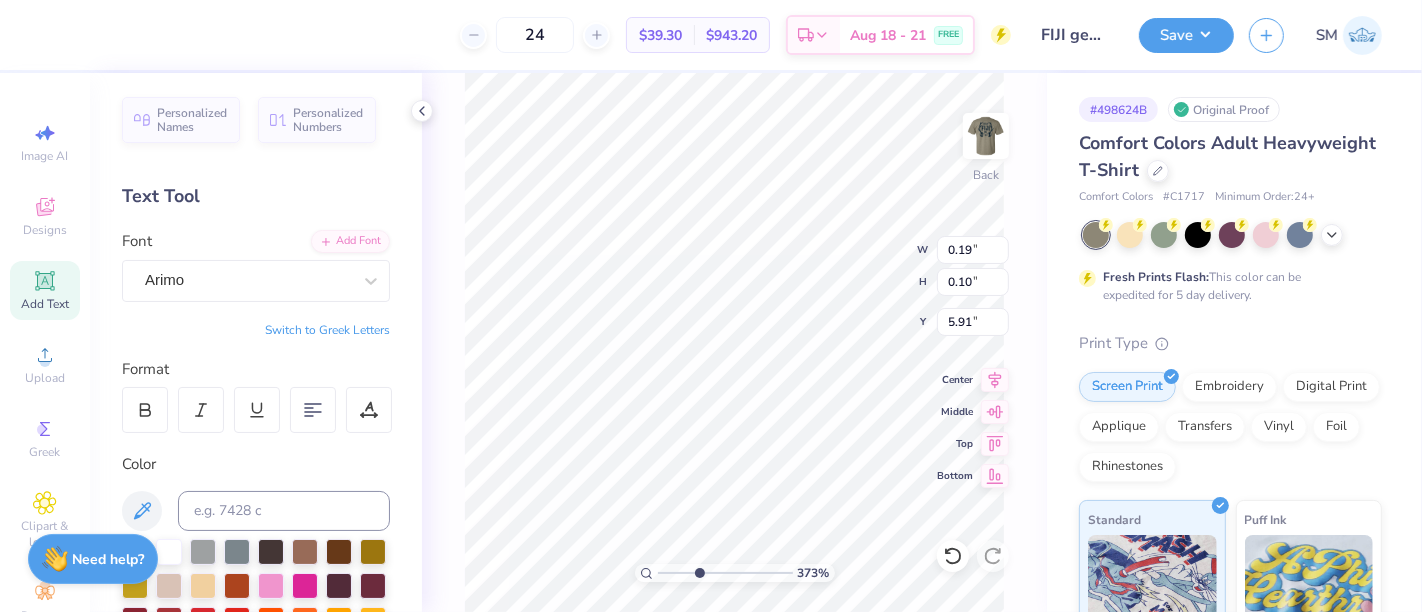 type on "0.19" 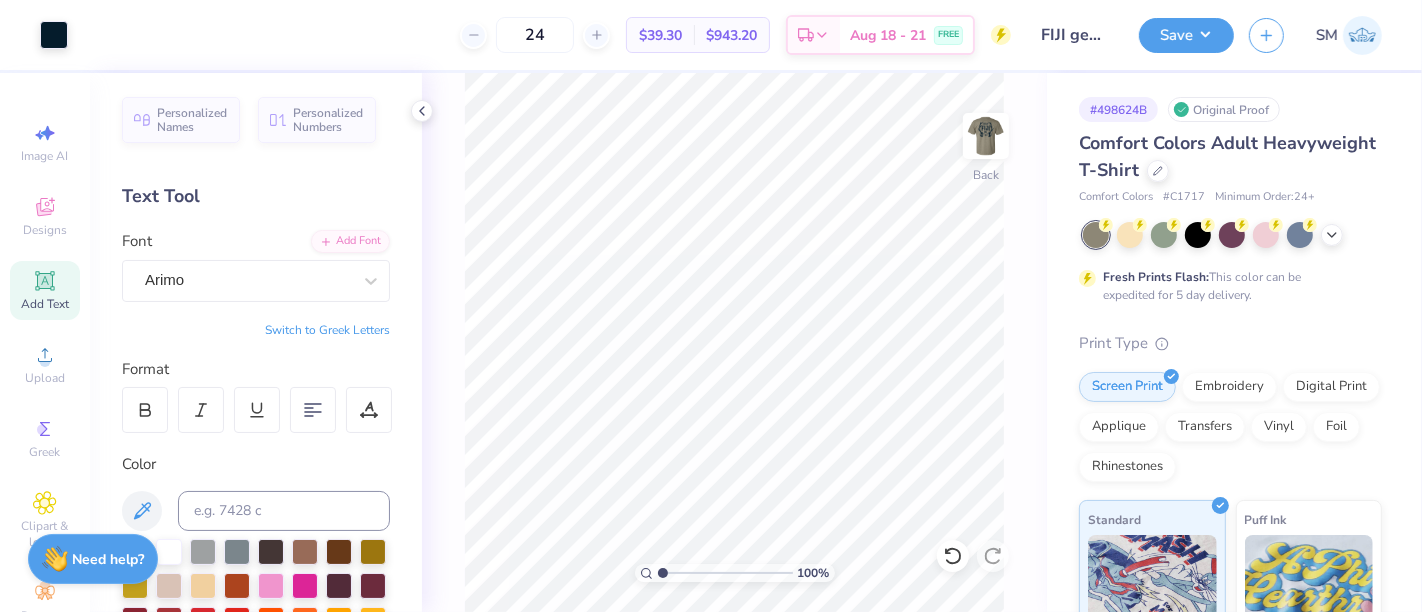 drag, startPoint x: 697, startPoint y: 572, endPoint x: 620, endPoint y: 585, distance: 78.08969 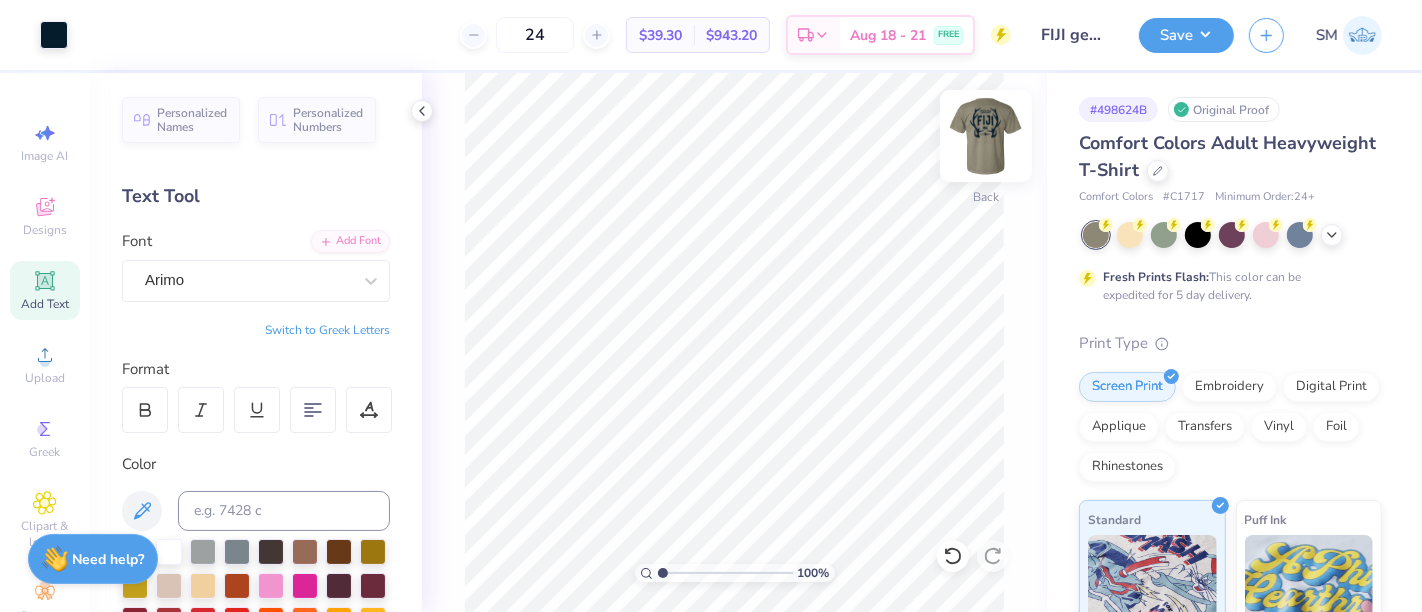 click at bounding box center (986, 136) 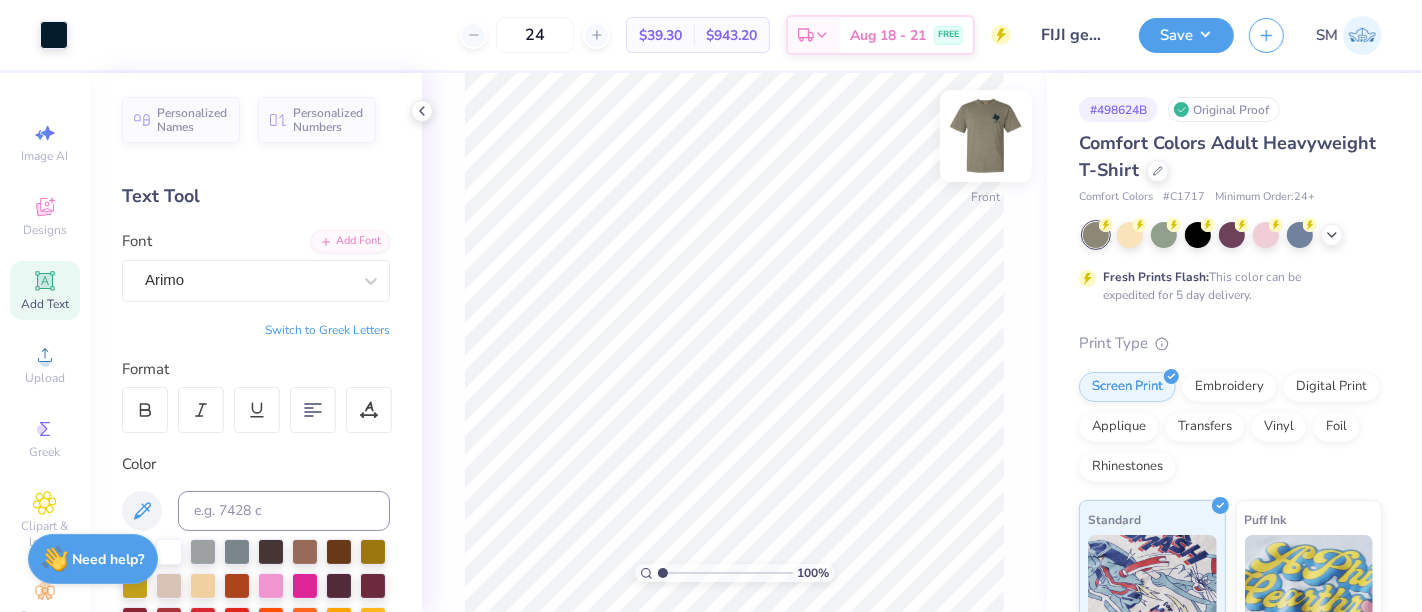 click at bounding box center (986, 136) 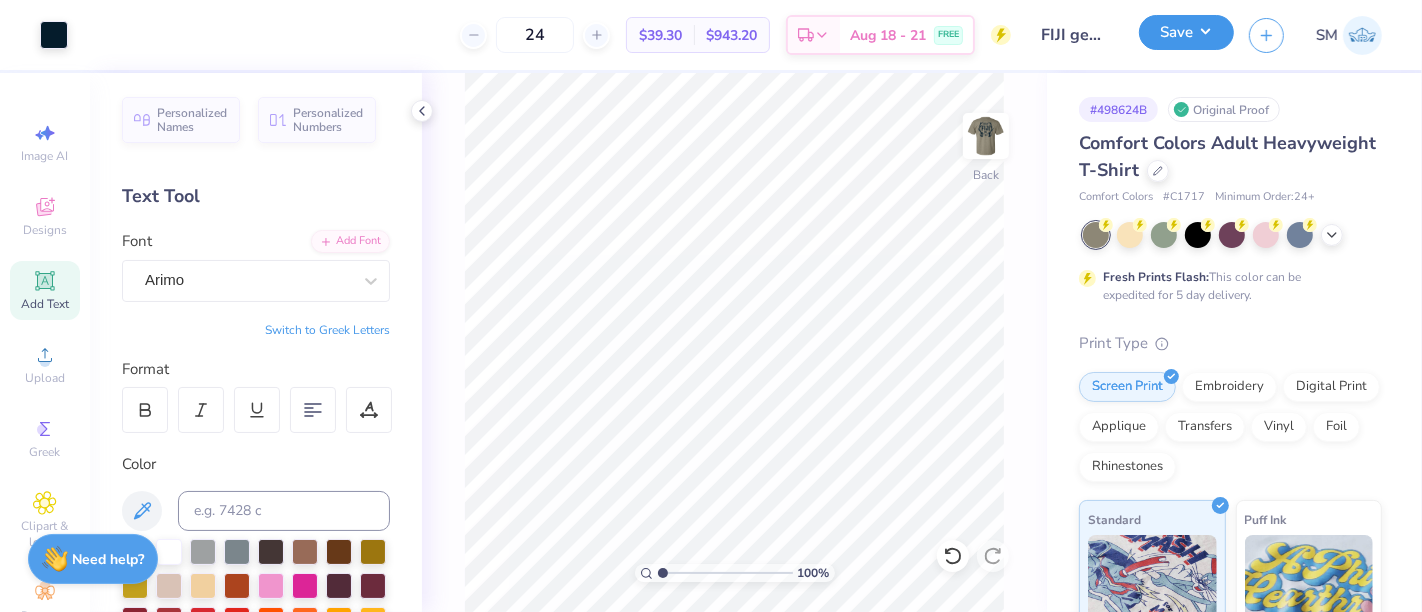 click on "Save" at bounding box center [1186, 32] 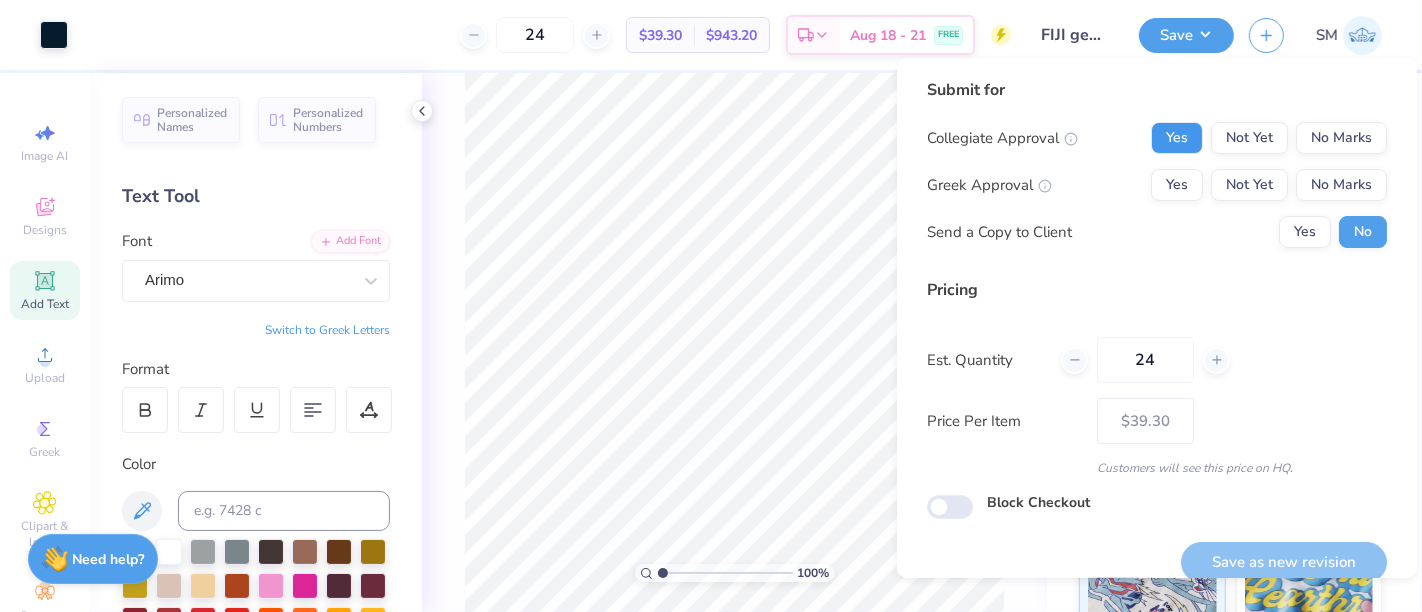 drag, startPoint x: 1162, startPoint y: 134, endPoint x: 1151, endPoint y: 165, distance: 32.89377 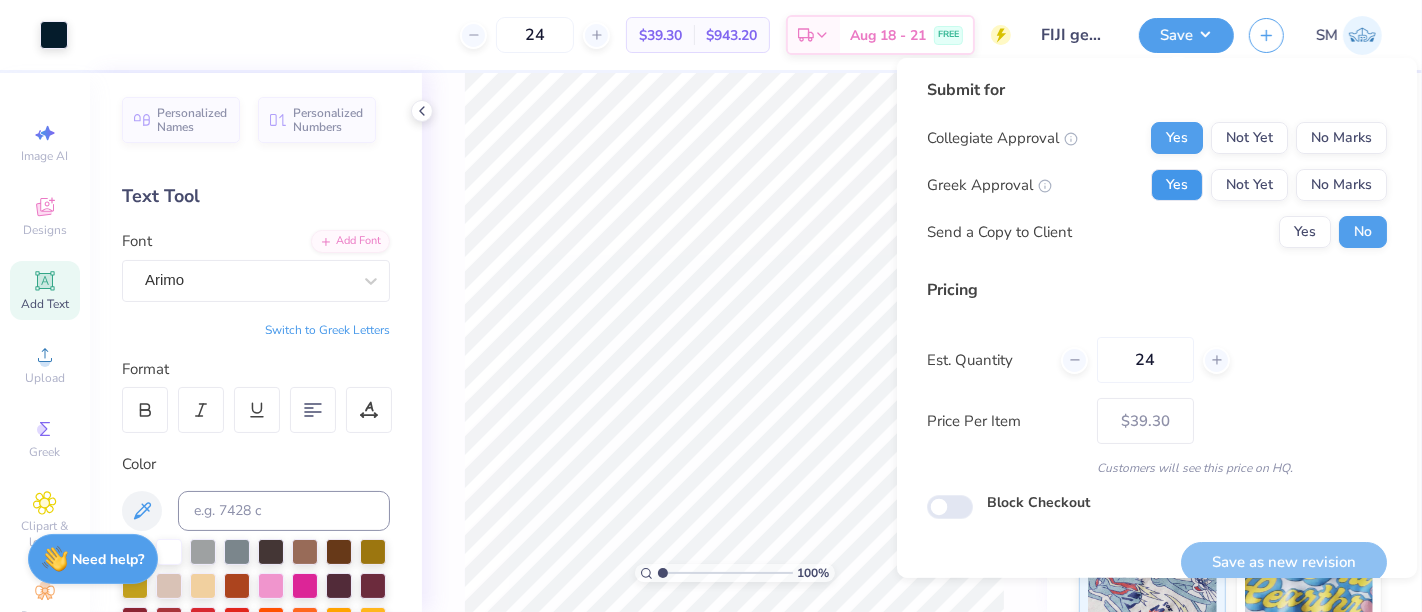 click on "Yes" at bounding box center (1177, 185) 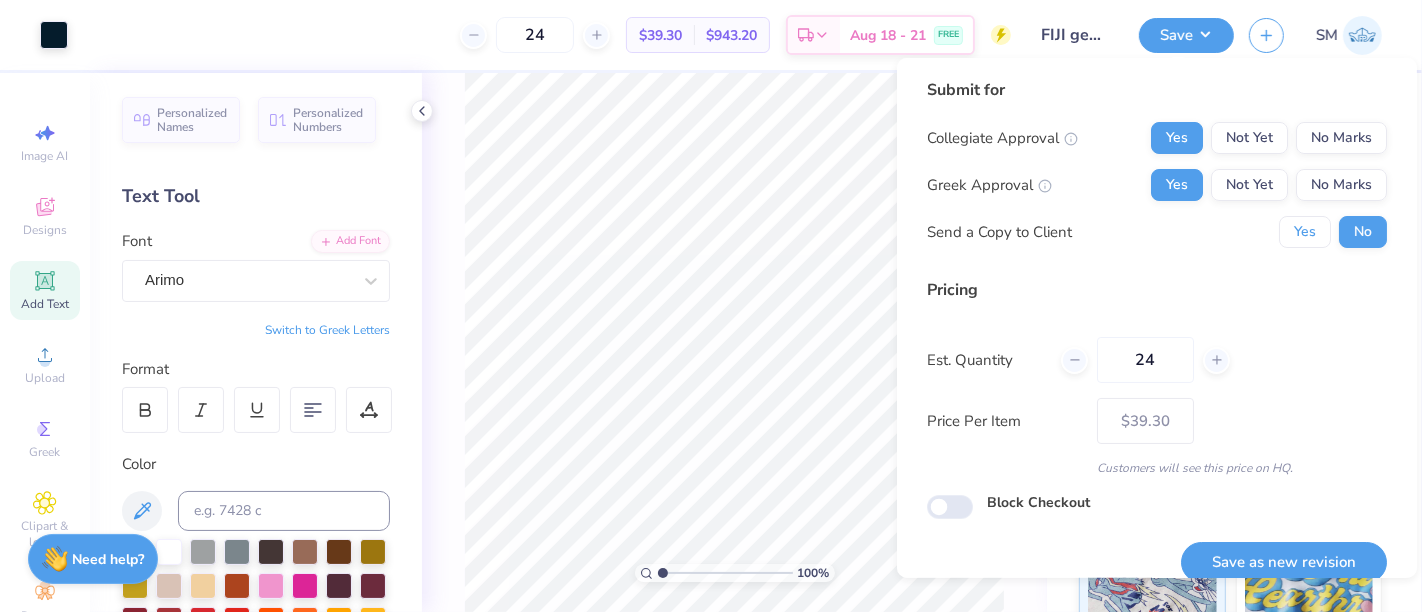 drag, startPoint x: 1288, startPoint y: 232, endPoint x: 1308, endPoint y: 270, distance: 42.941822 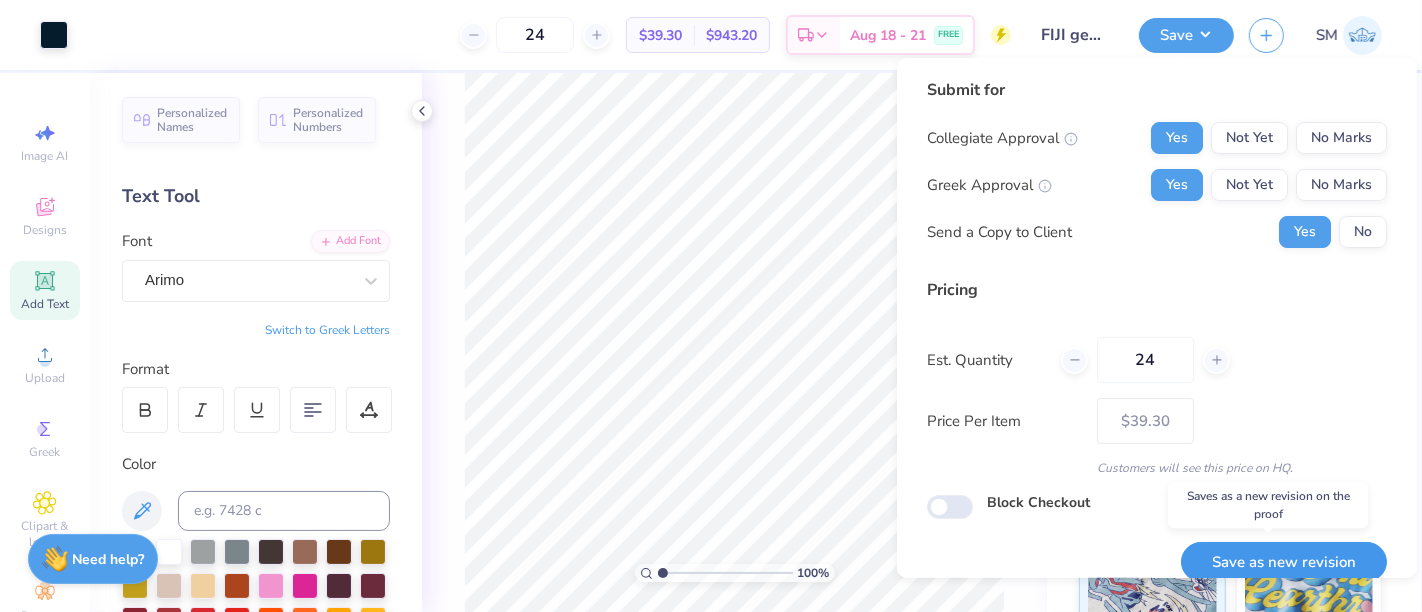 click on "Save as new revision" at bounding box center (1284, 562) 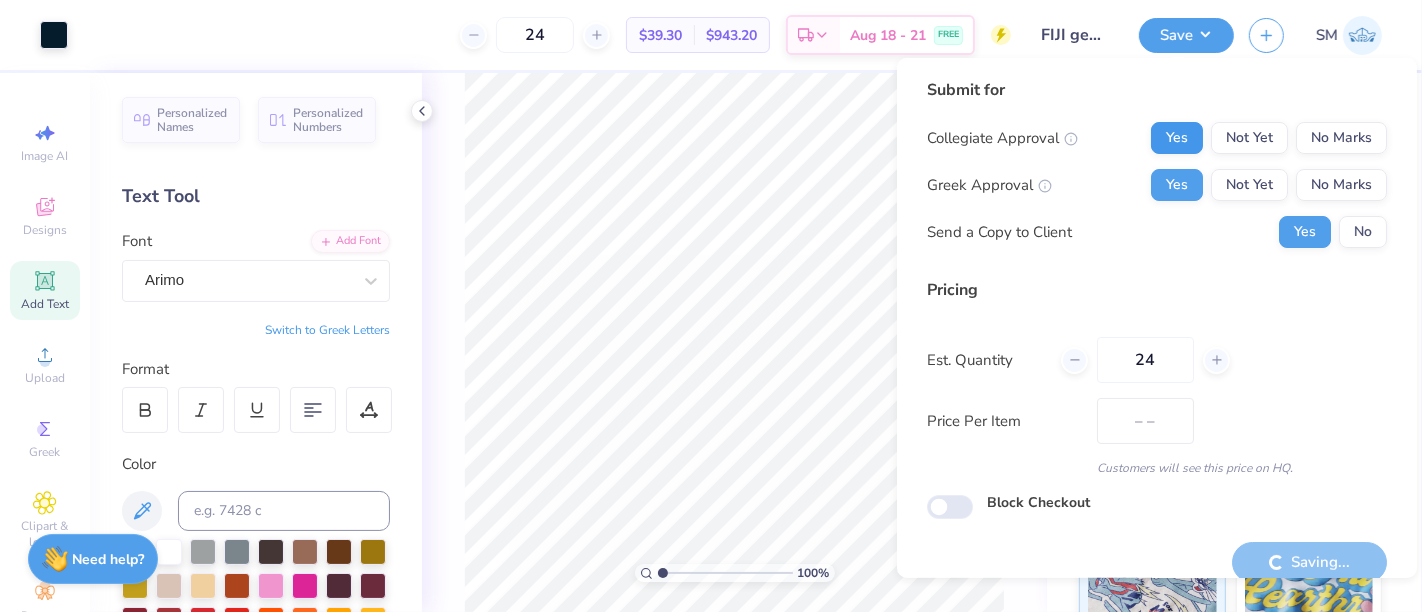 type on "$39.30" 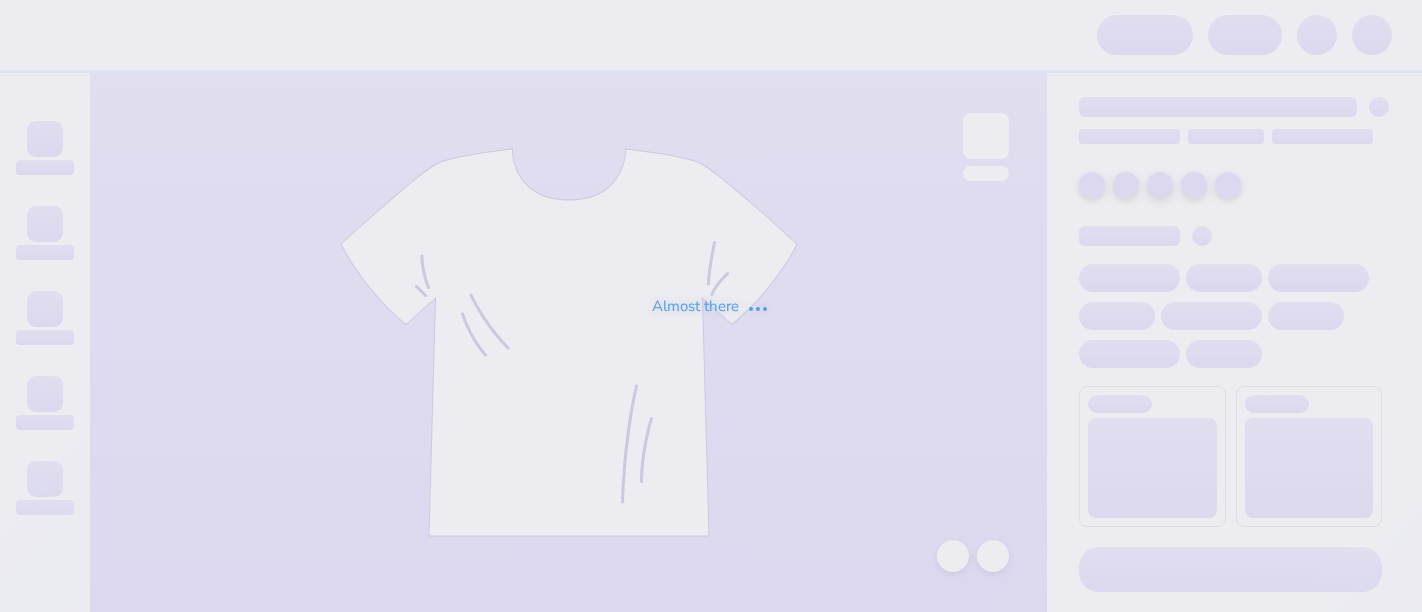 scroll, scrollTop: 0, scrollLeft: 0, axis: both 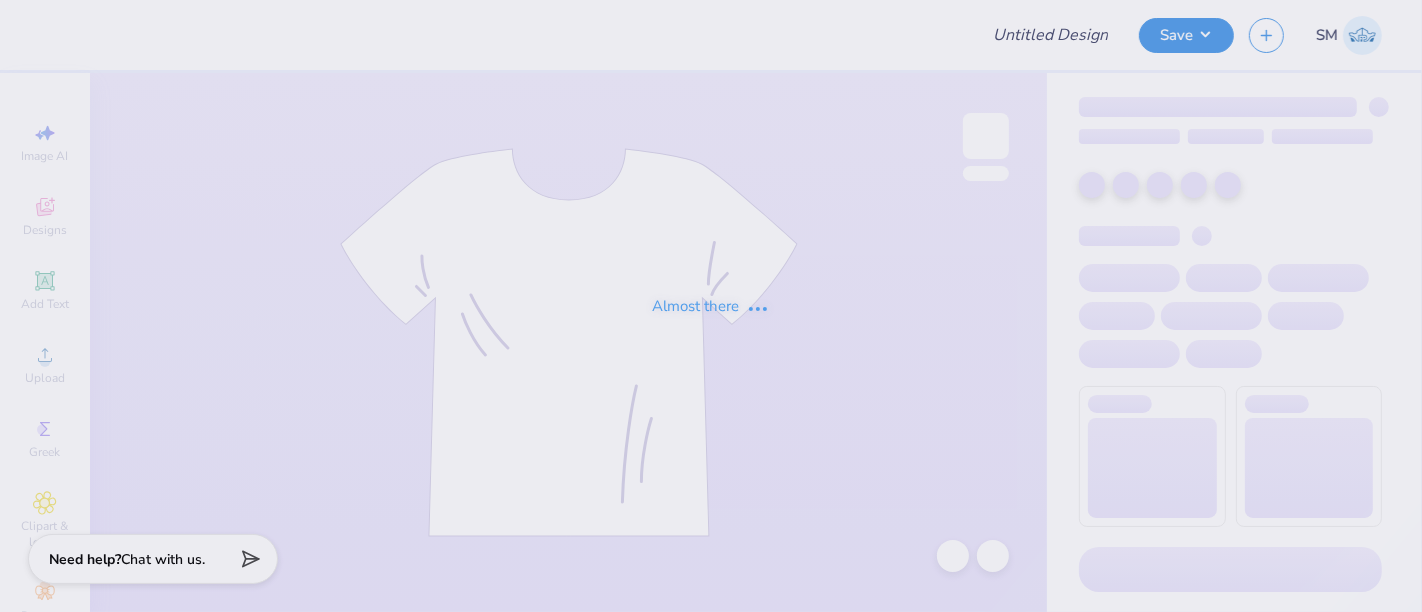 type on "Phi Mu tanks" 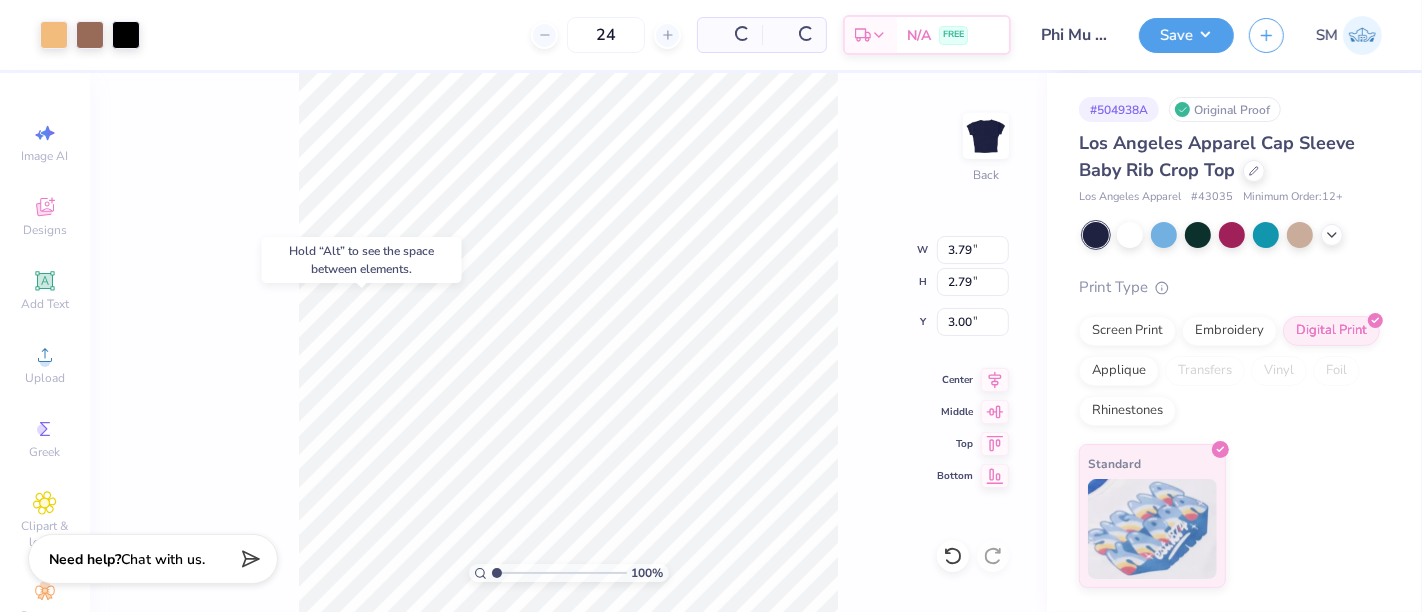 type on "3.00" 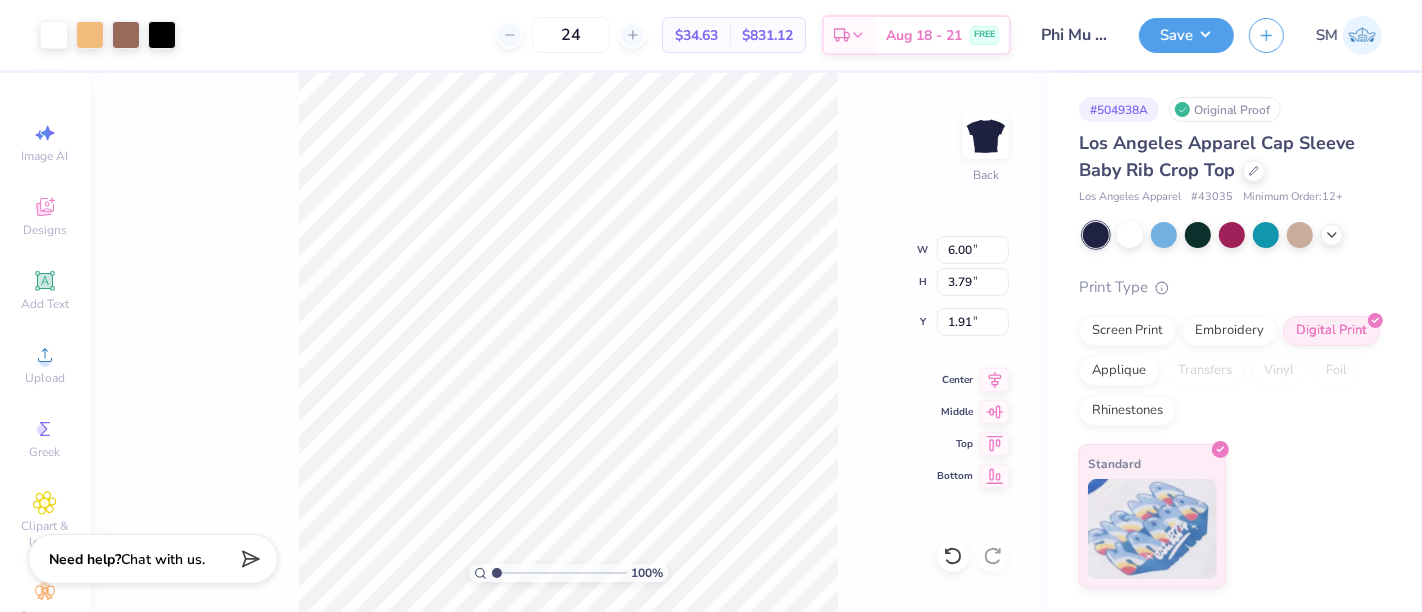 type on "1.88" 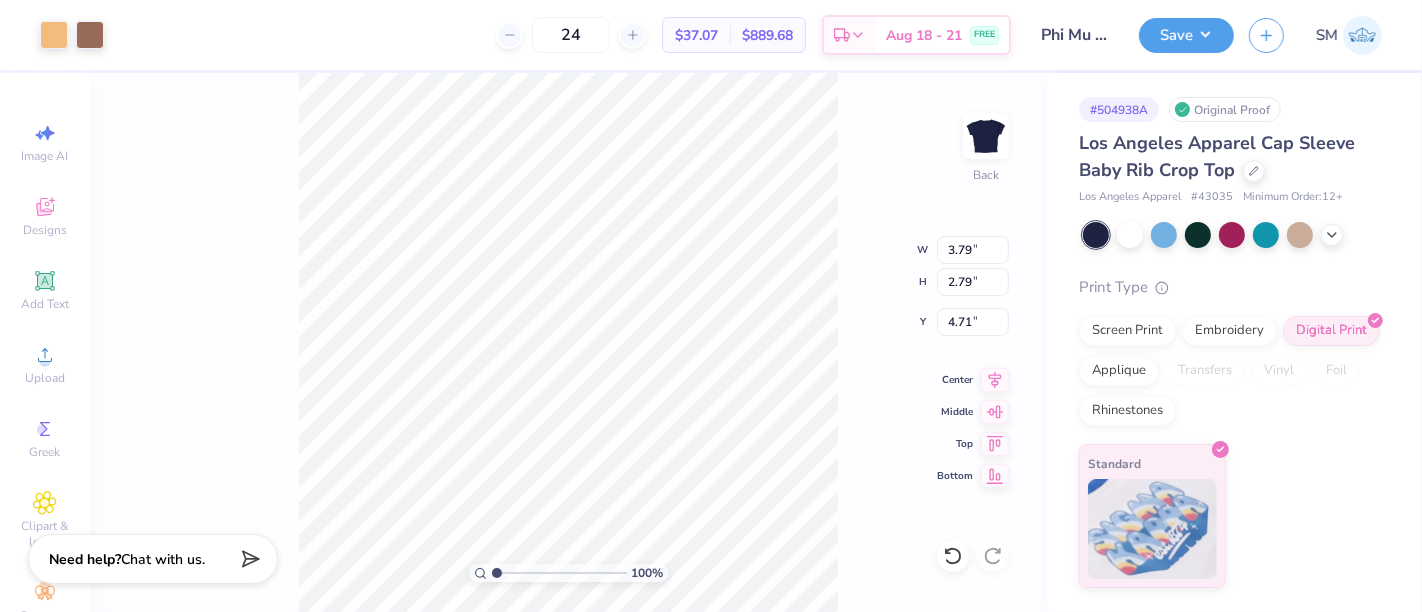 type on "2.88" 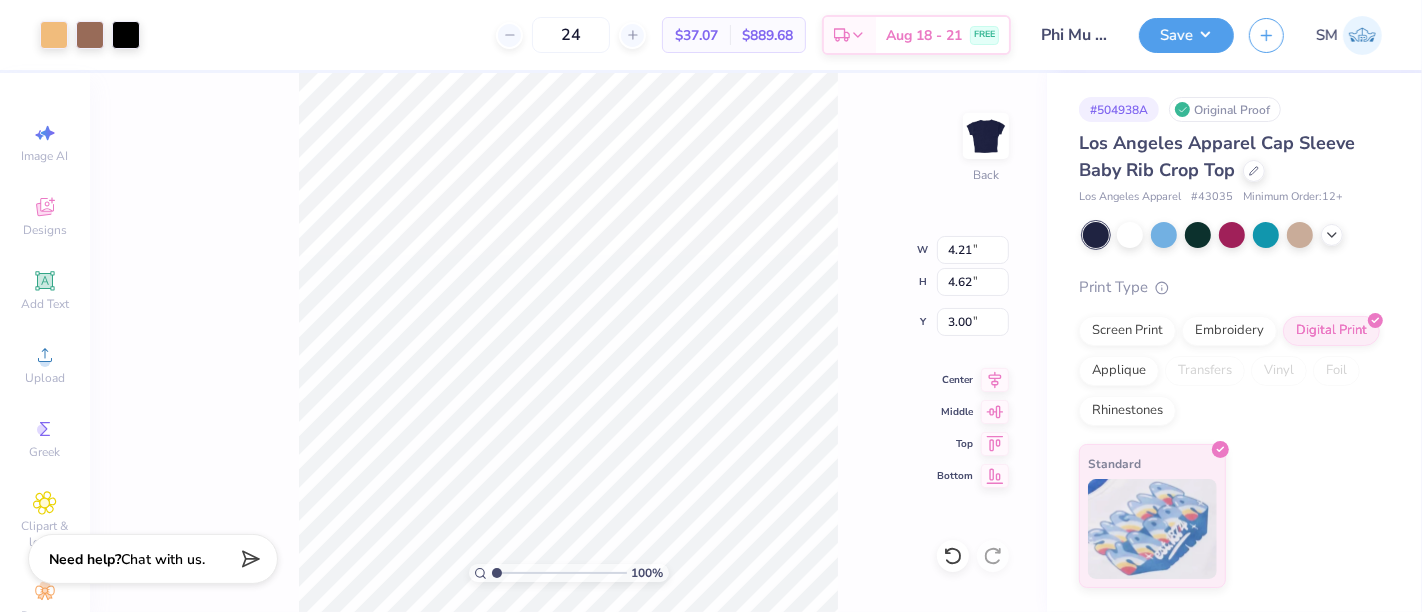 type on "3.00" 